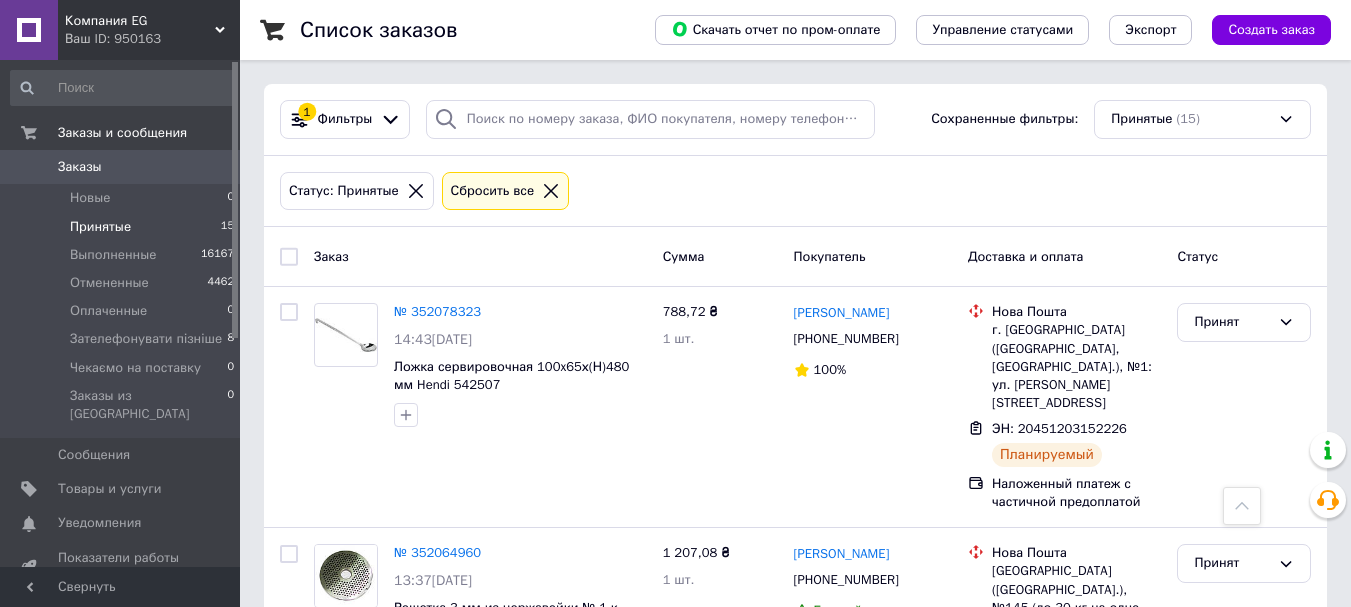 scroll, scrollTop: 2461, scrollLeft: 0, axis: vertical 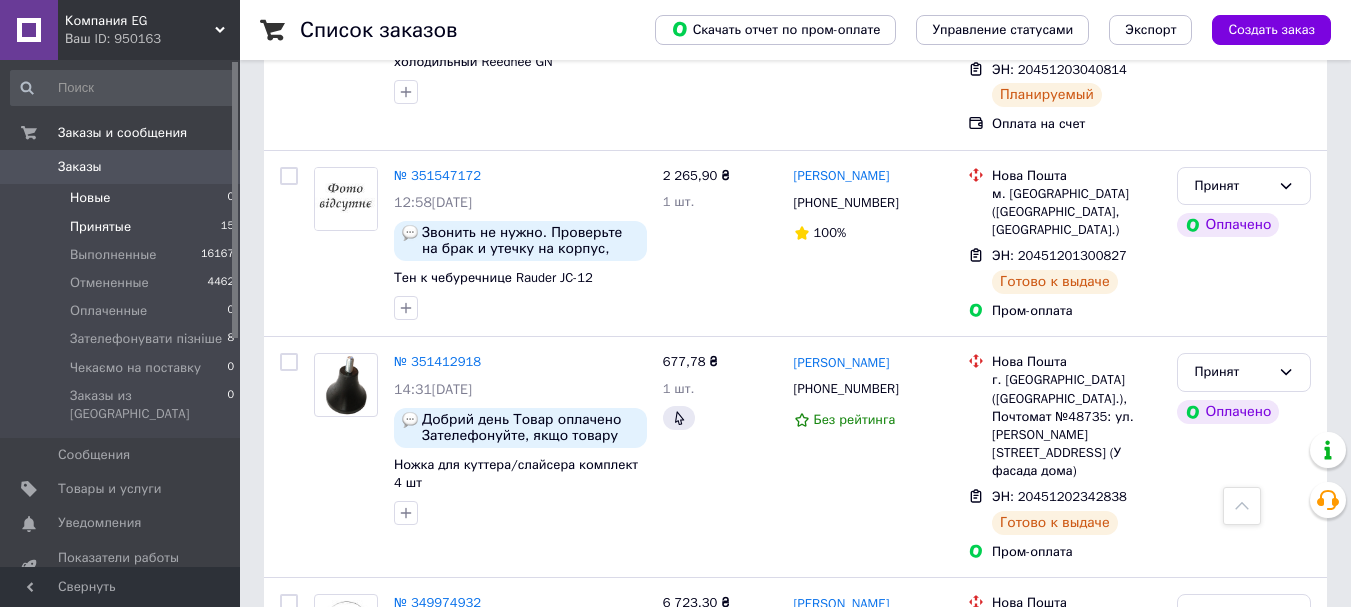 click on "Новые 0" at bounding box center [123, 198] 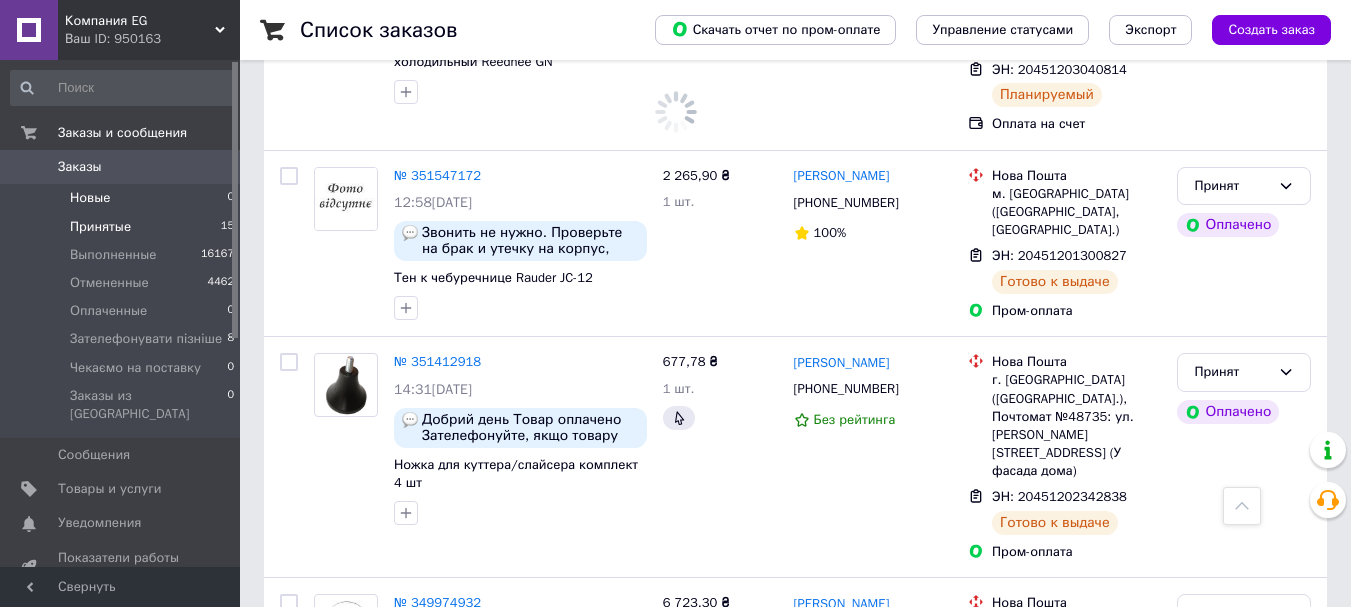 scroll, scrollTop: 0, scrollLeft: 0, axis: both 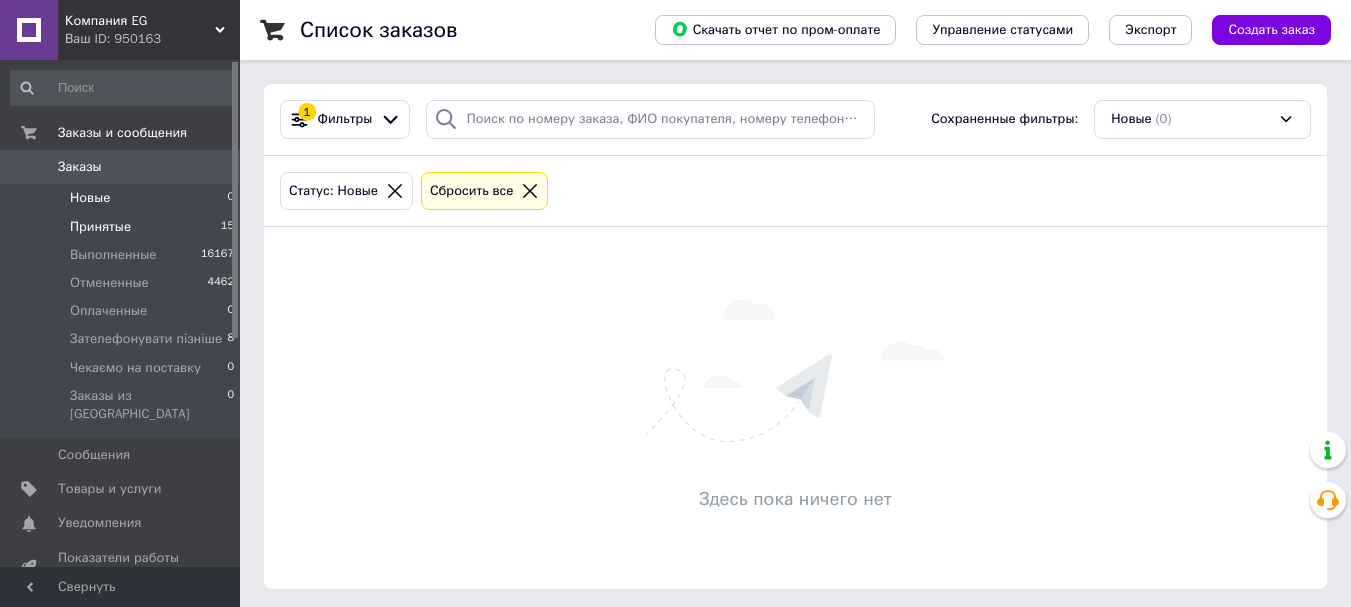 click on "Принятые" at bounding box center (100, 227) 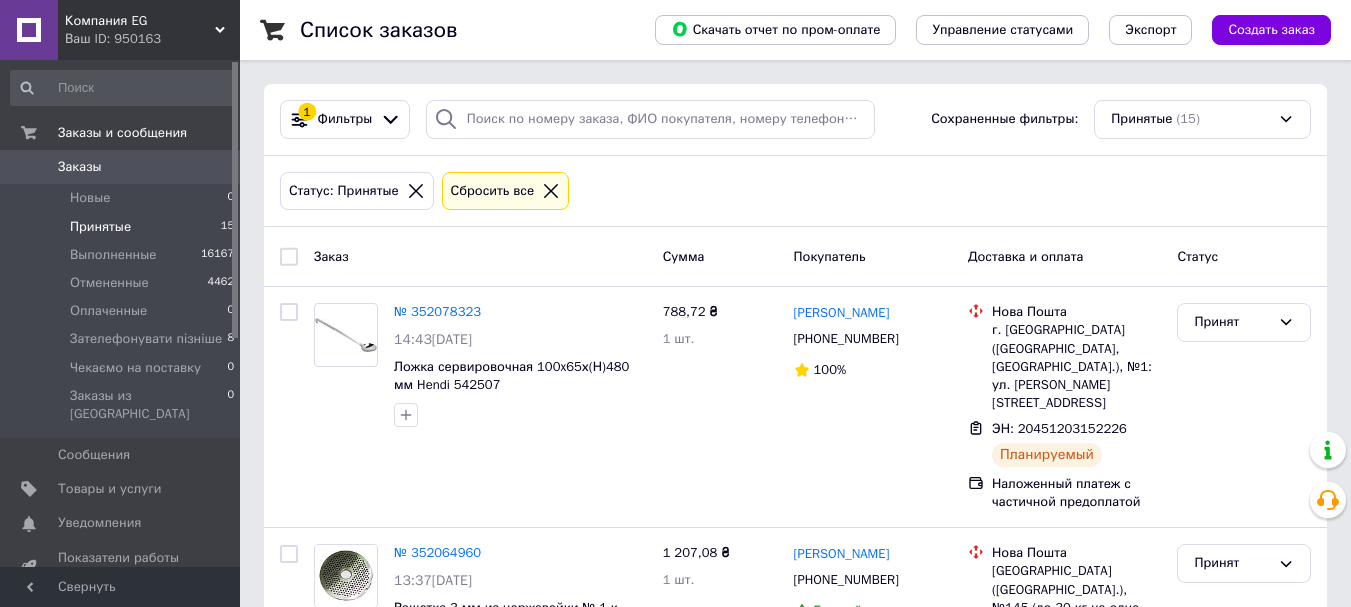 click on "Статус: Принятые Сбросить все" at bounding box center [795, 191] 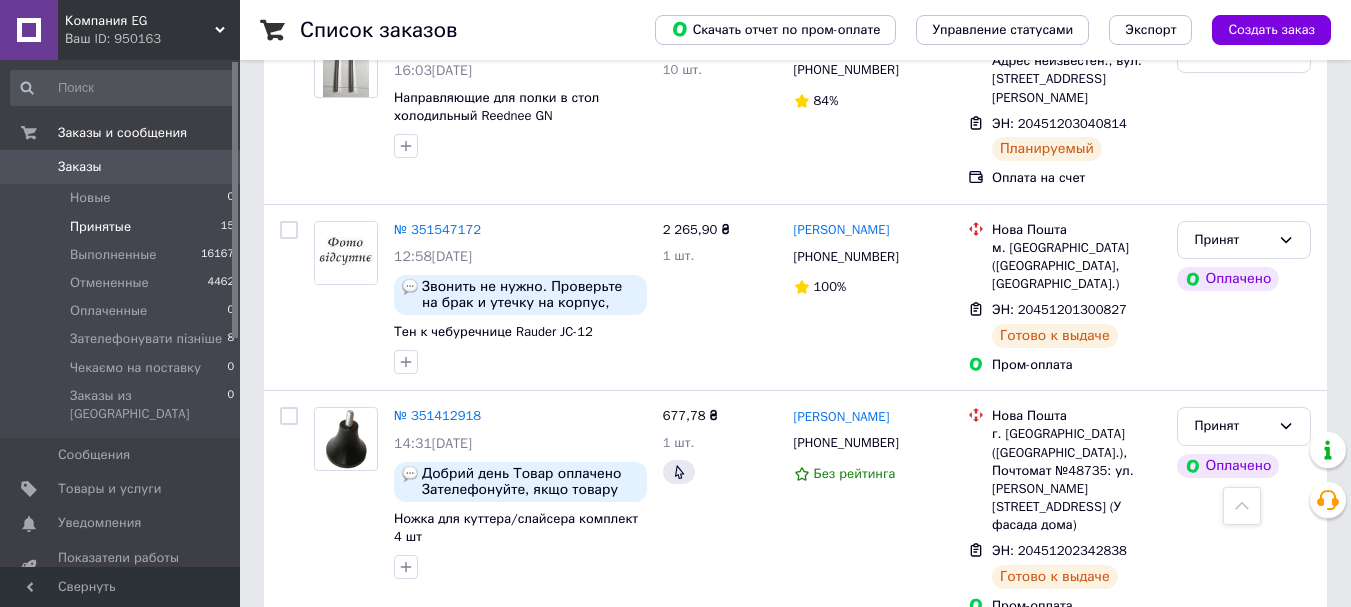 scroll, scrollTop: 2361, scrollLeft: 0, axis: vertical 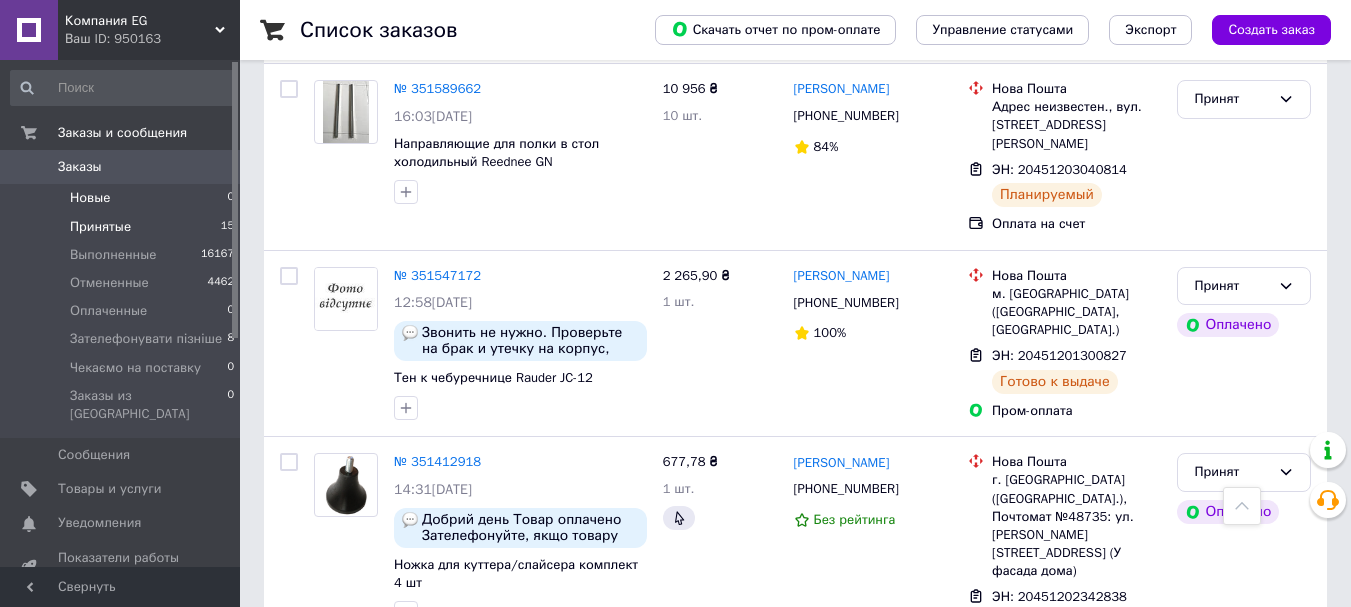 click on "Новые 0" at bounding box center (123, 198) 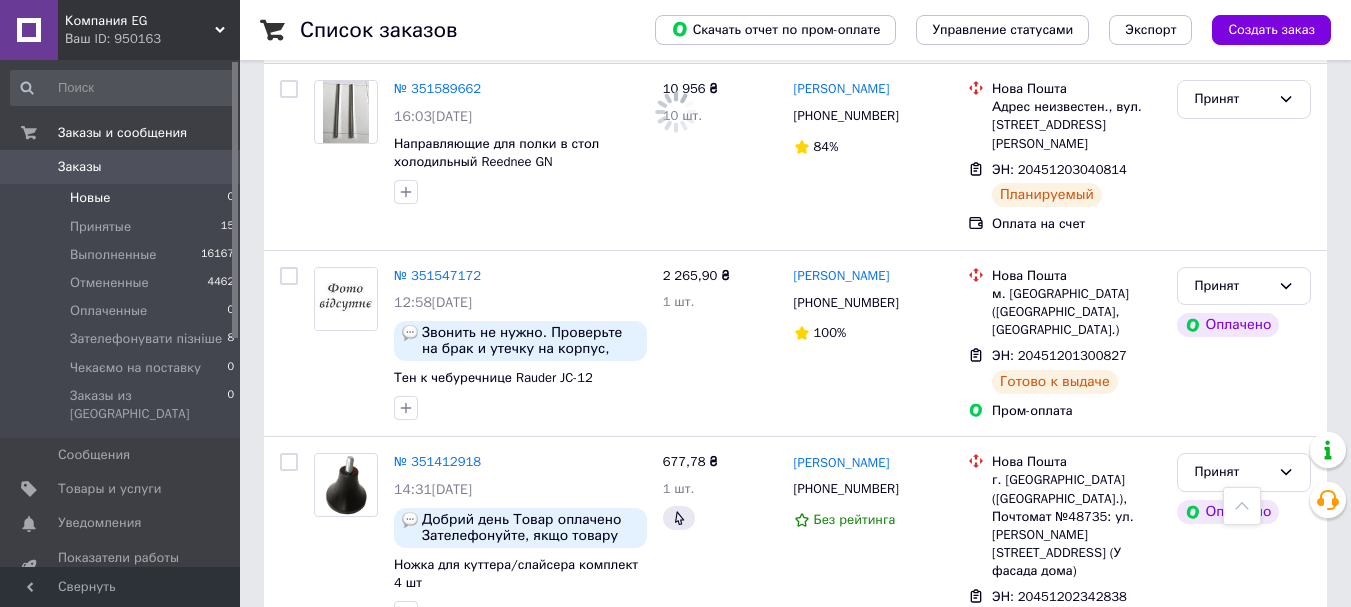 scroll, scrollTop: 0, scrollLeft: 0, axis: both 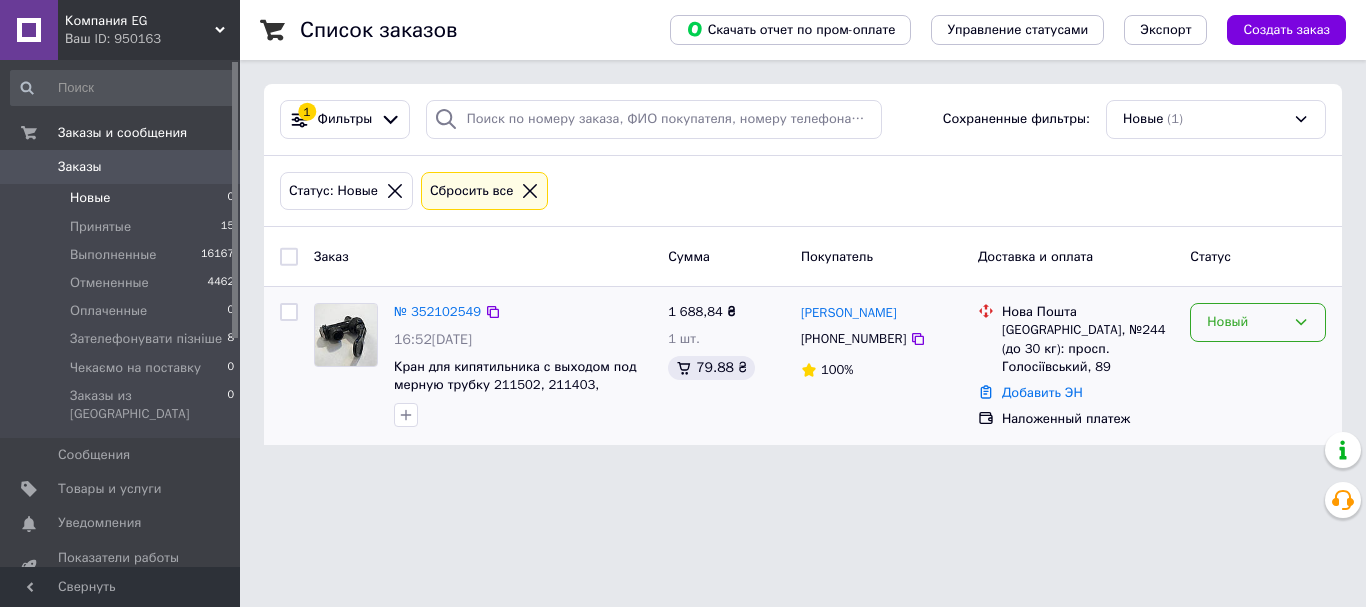 click on "Новый" at bounding box center (1258, 322) 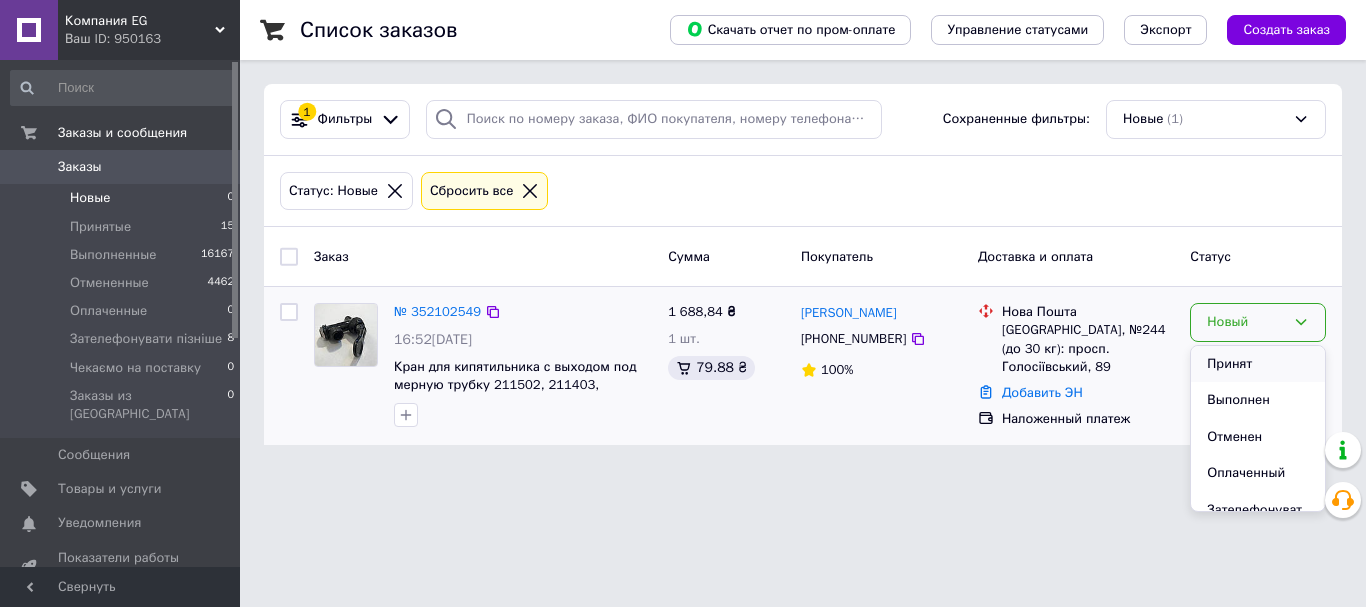click on "Принят" at bounding box center [1258, 364] 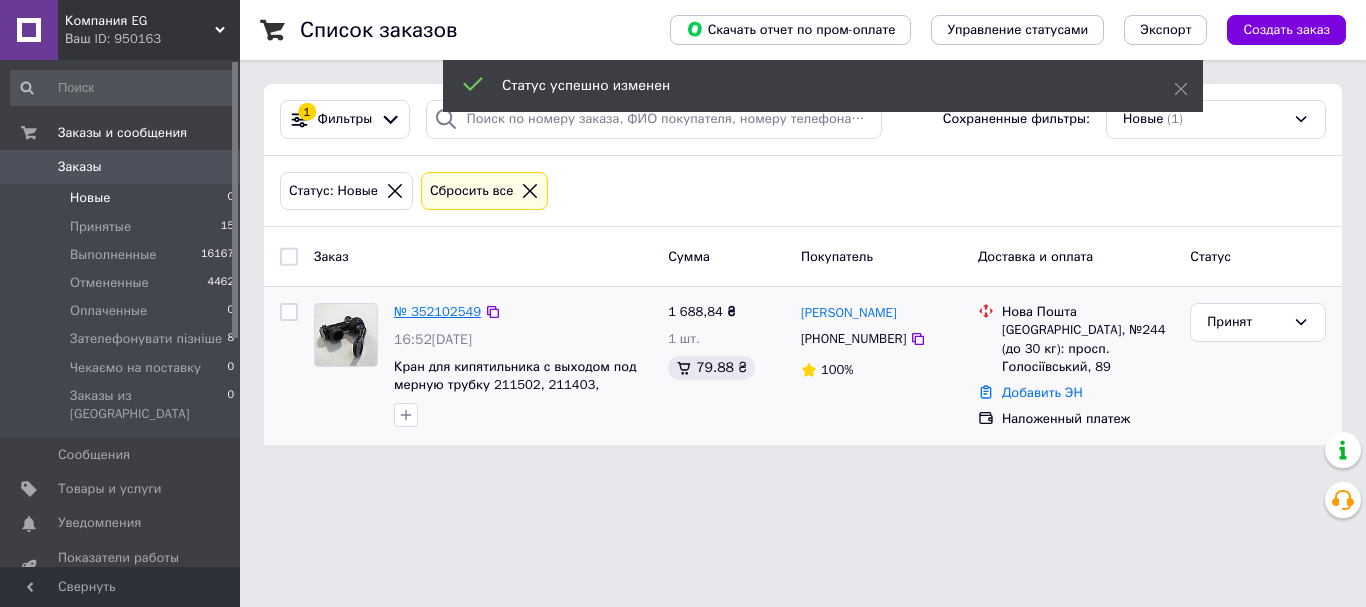click on "№ 352102549" at bounding box center (437, 311) 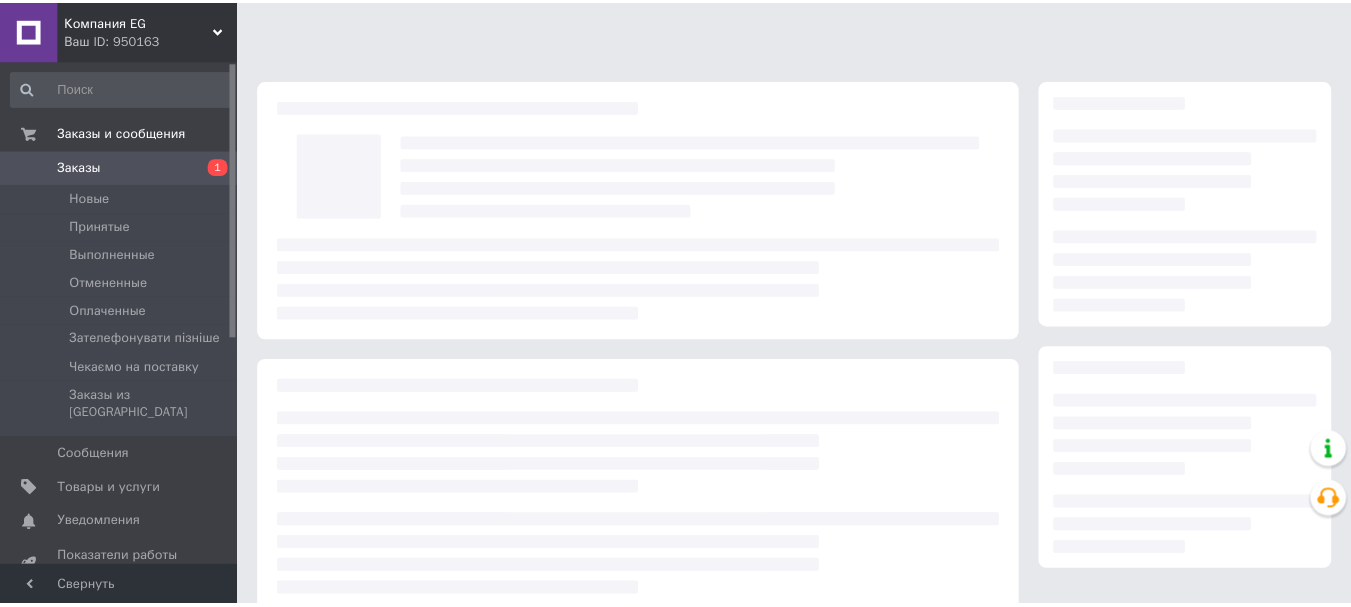 scroll, scrollTop: 0, scrollLeft: 0, axis: both 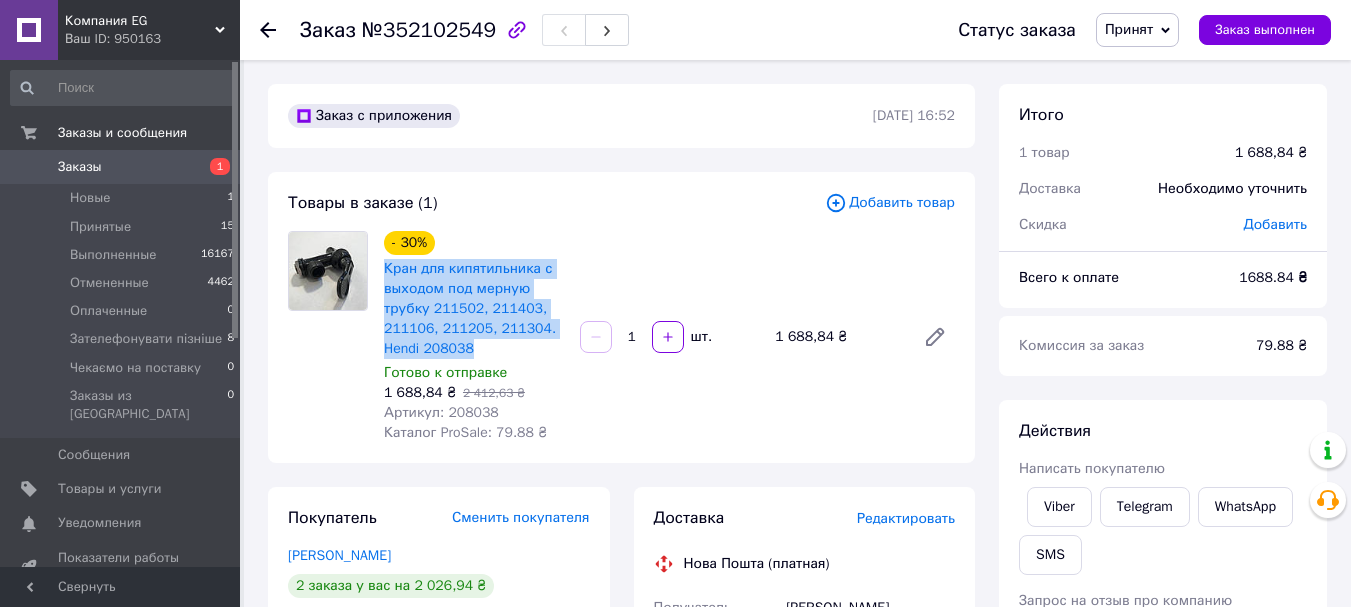 drag, startPoint x: 381, startPoint y: 270, endPoint x: 475, endPoint y: 352, distance: 124.73973 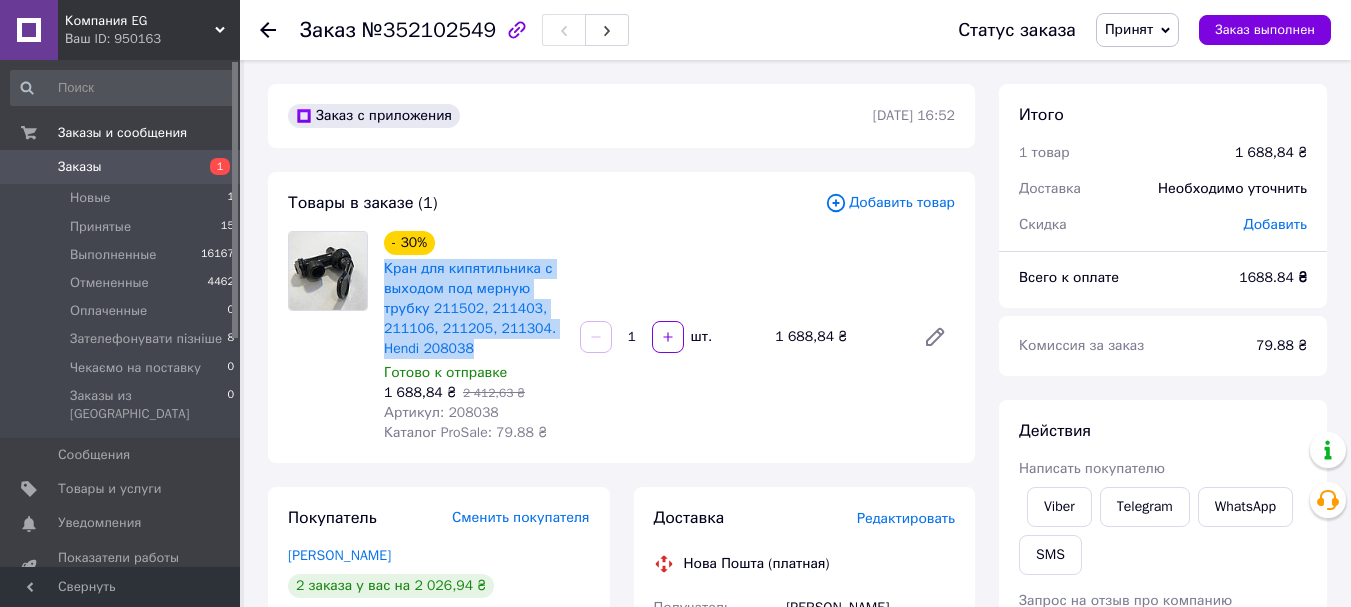copy on "Кран для кипятильника с выходом под мерную трубку 211502, 211403, 211106, 211205, 211304. Hendi 208038" 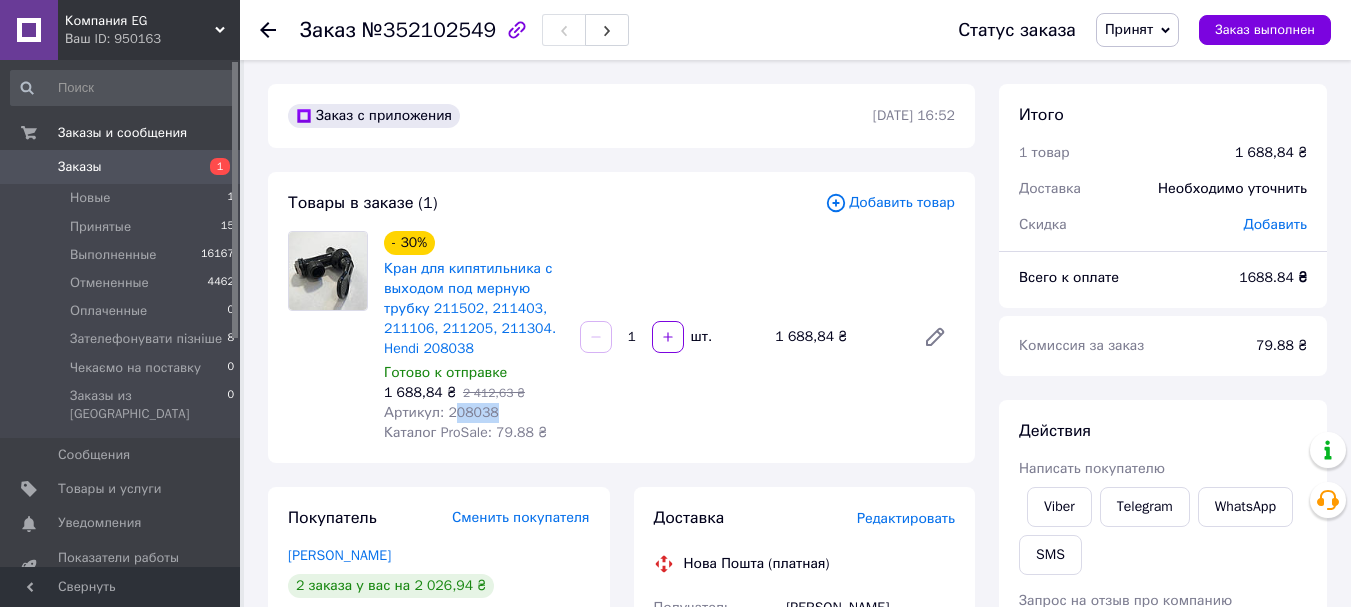drag, startPoint x: 495, startPoint y: 416, endPoint x: 447, endPoint y: 406, distance: 49.0306 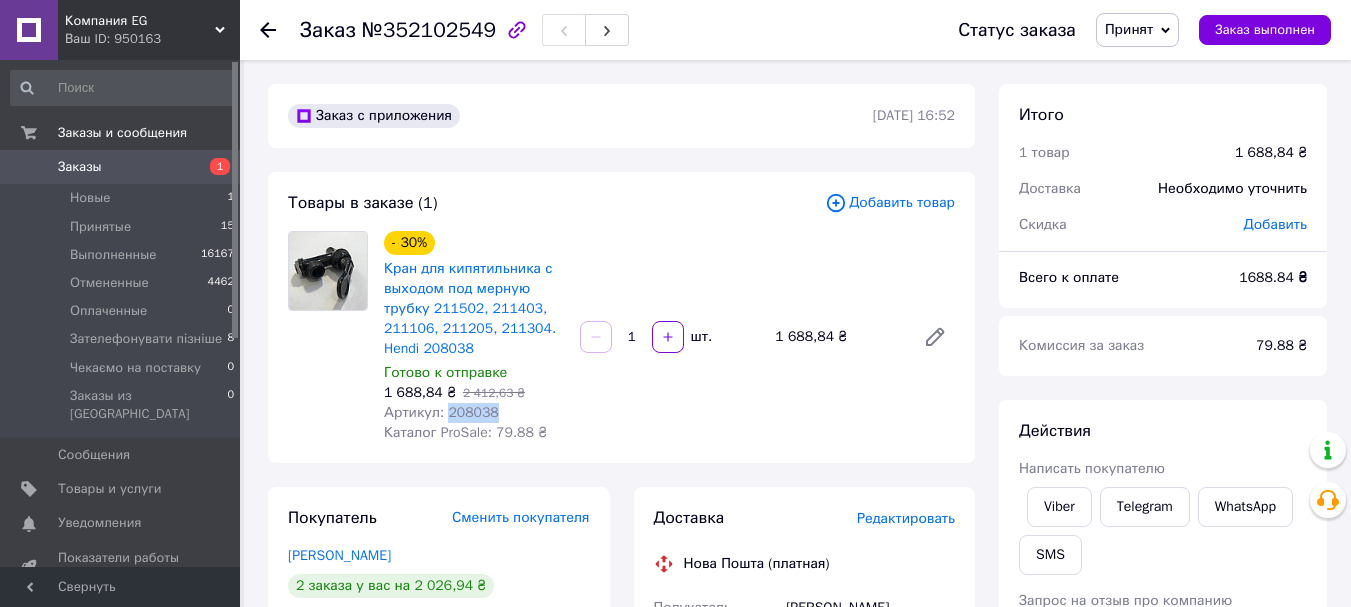 drag, startPoint x: 500, startPoint y: 409, endPoint x: 445, endPoint y: 412, distance: 55.081757 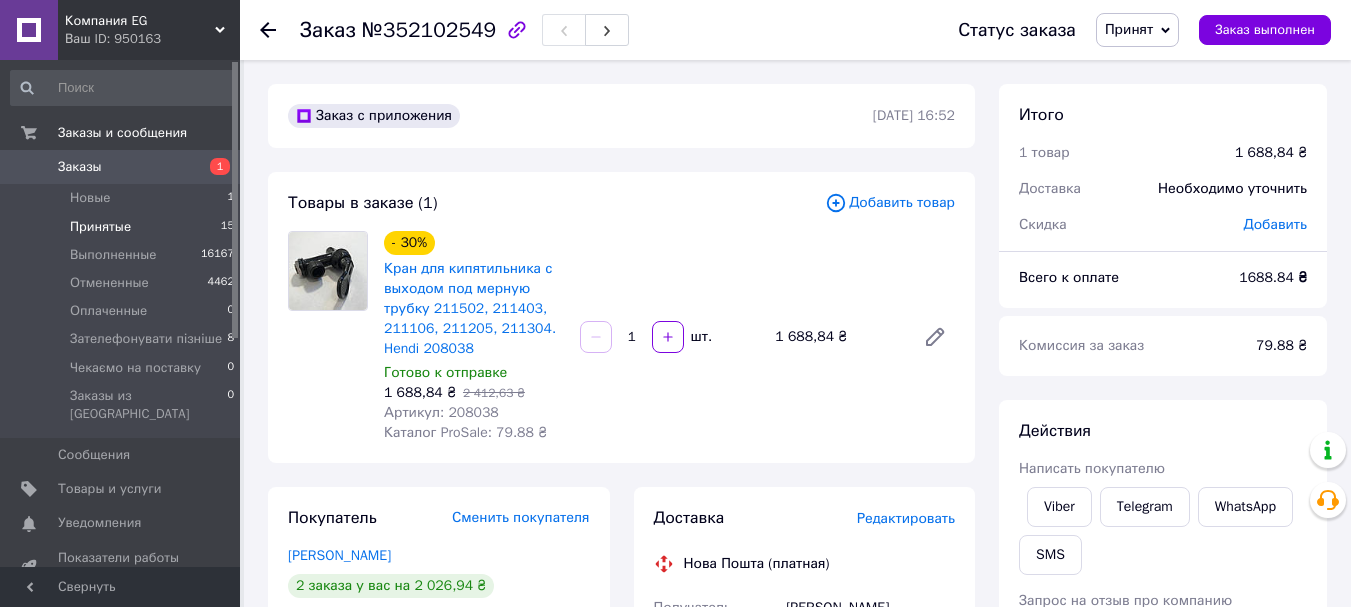 click on "Принятые" at bounding box center (100, 227) 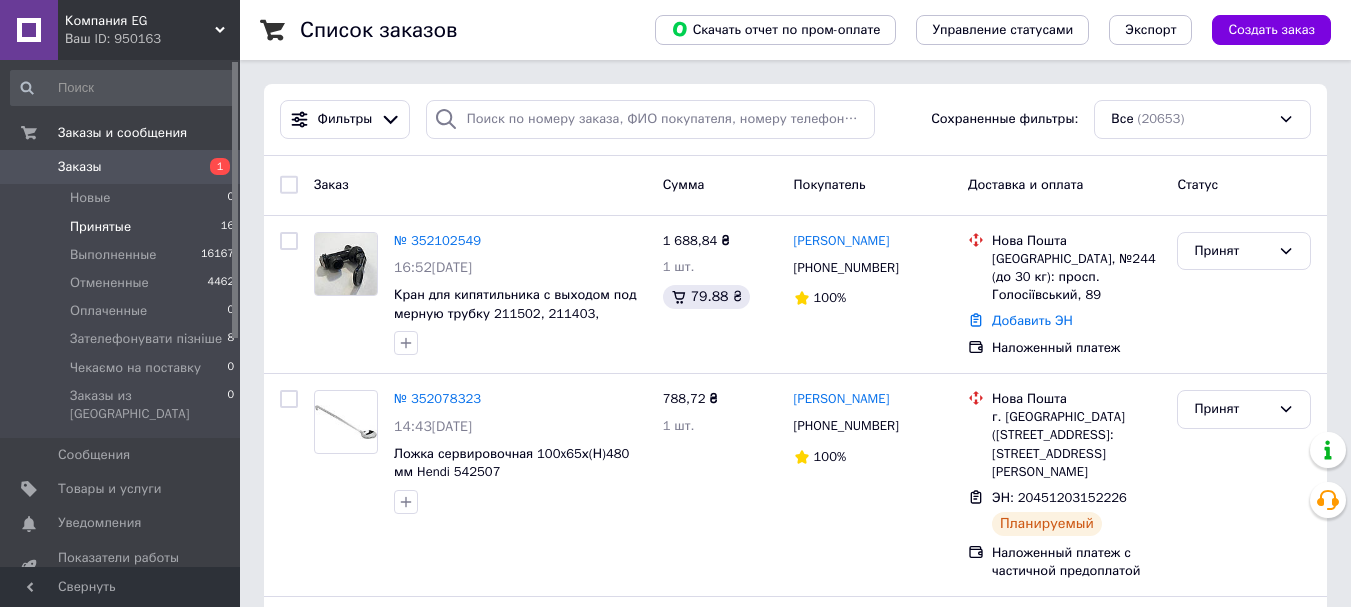 click on "Принятые" at bounding box center [100, 227] 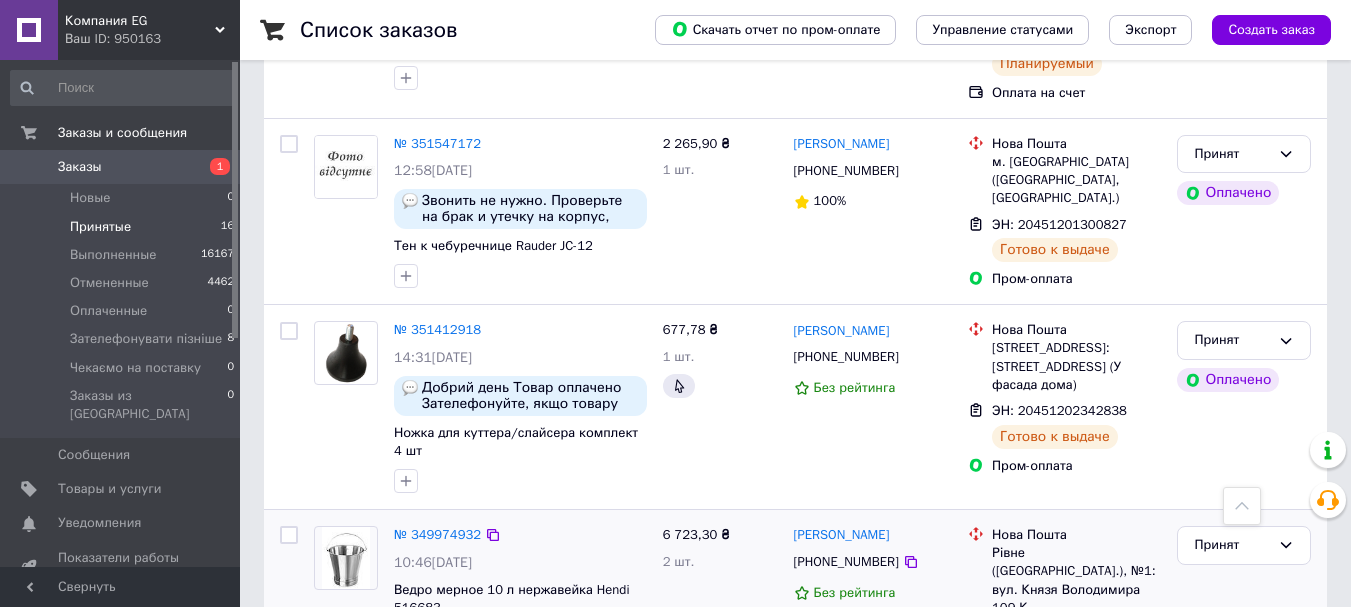 scroll, scrollTop: 2618, scrollLeft: 0, axis: vertical 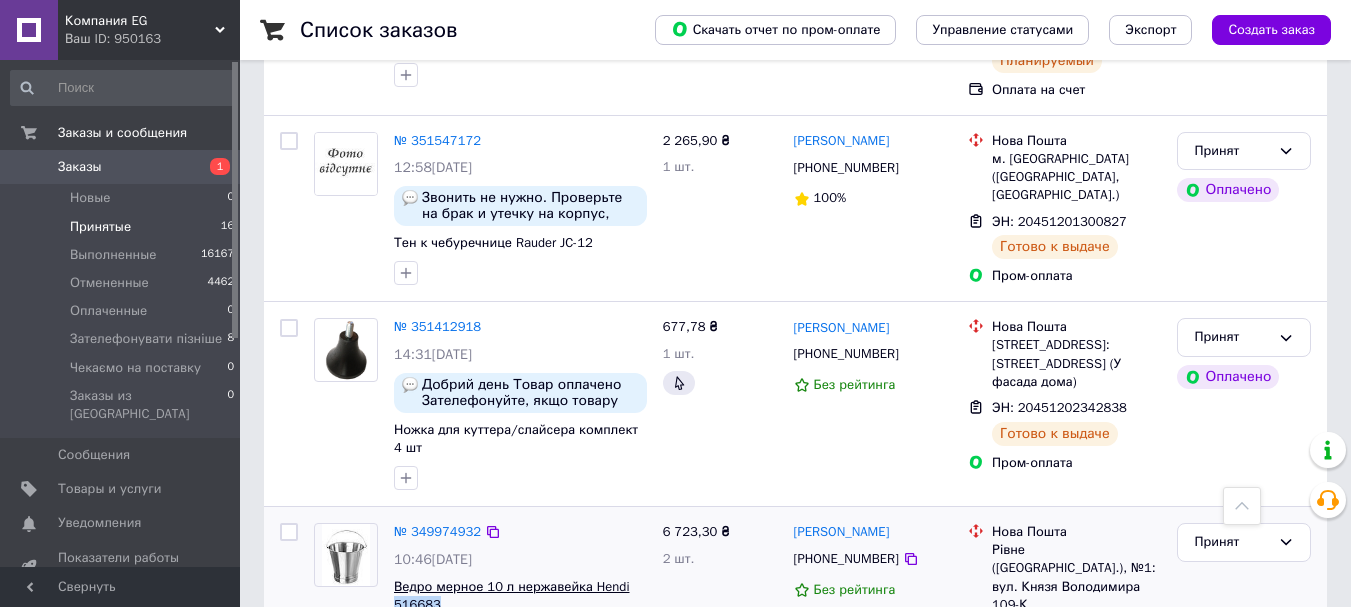 drag, startPoint x: 441, startPoint y: 510, endPoint x: 396, endPoint y: 511, distance: 45.01111 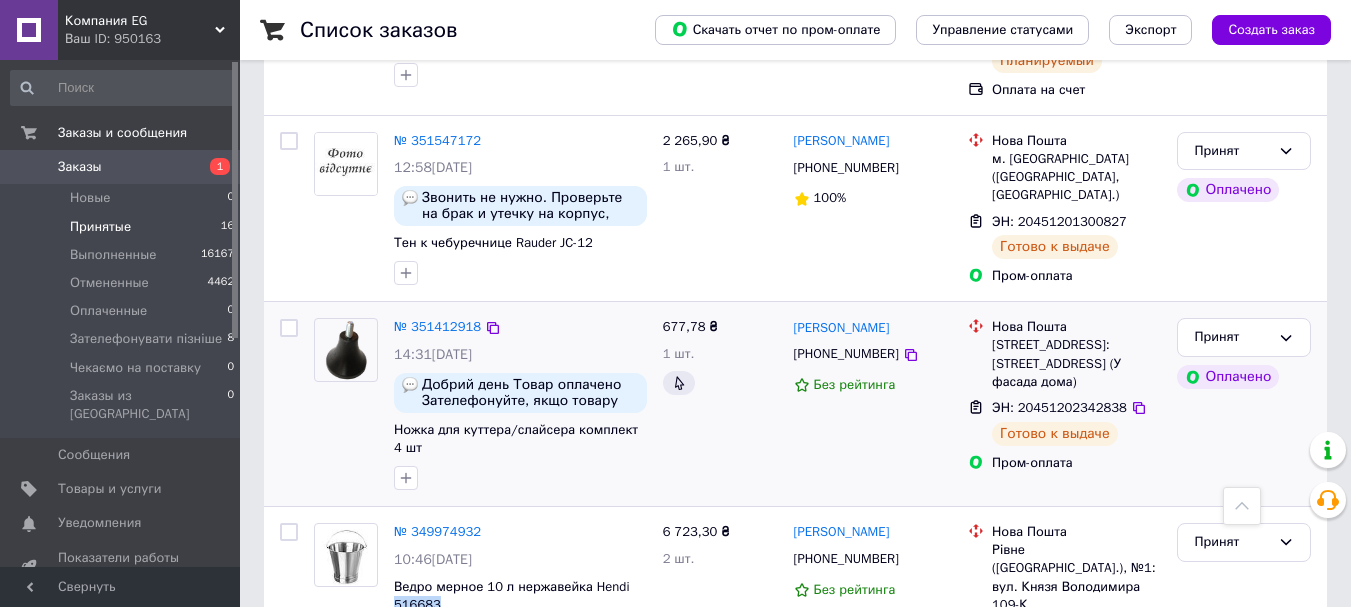 copy on "516683" 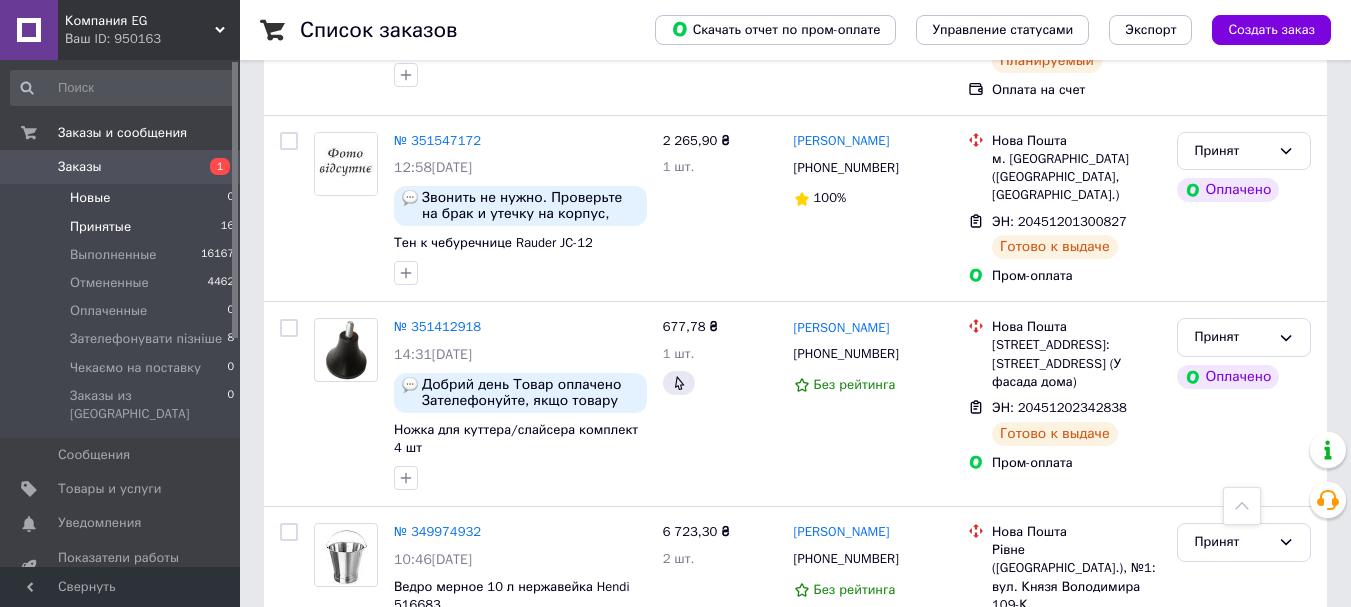 click on "Новые 0" at bounding box center (123, 198) 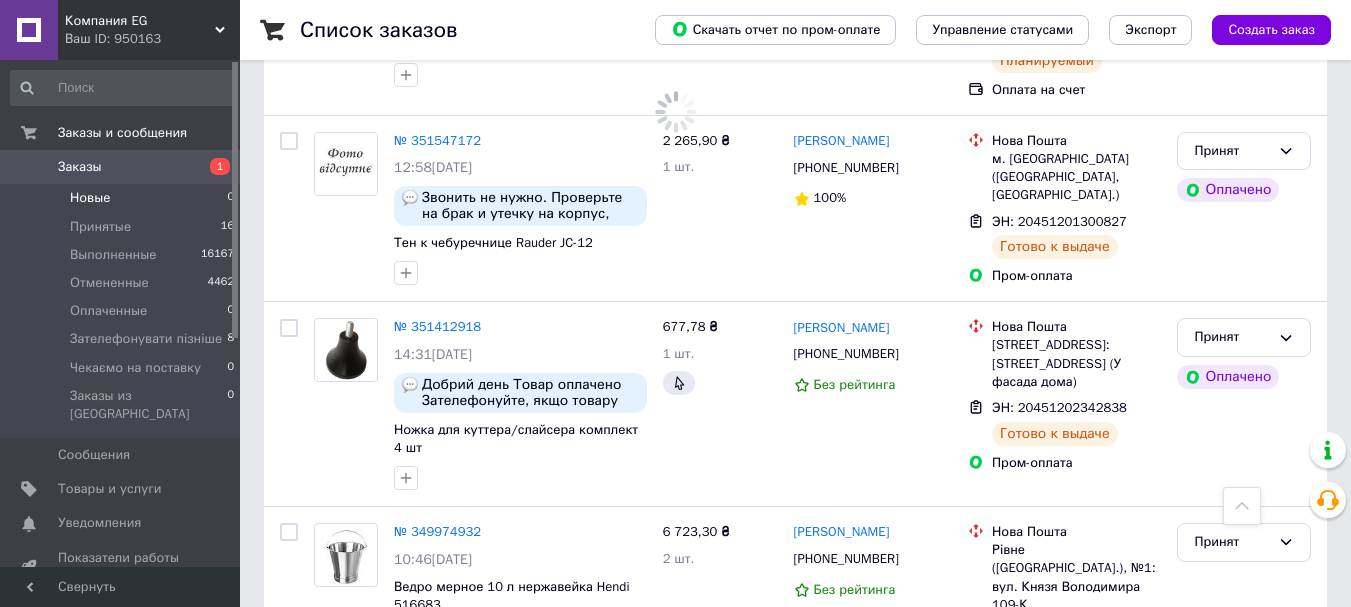 scroll, scrollTop: 0, scrollLeft: 0, axis: both 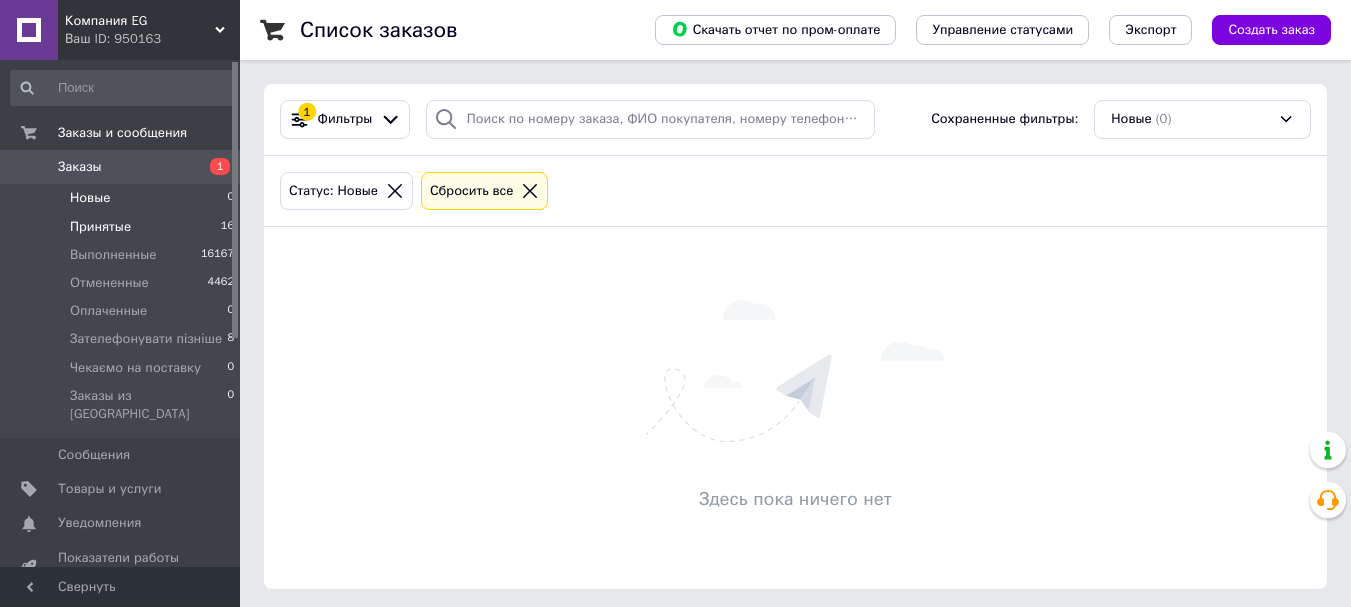 click on "Принятые" at bounding box center (100, 227) 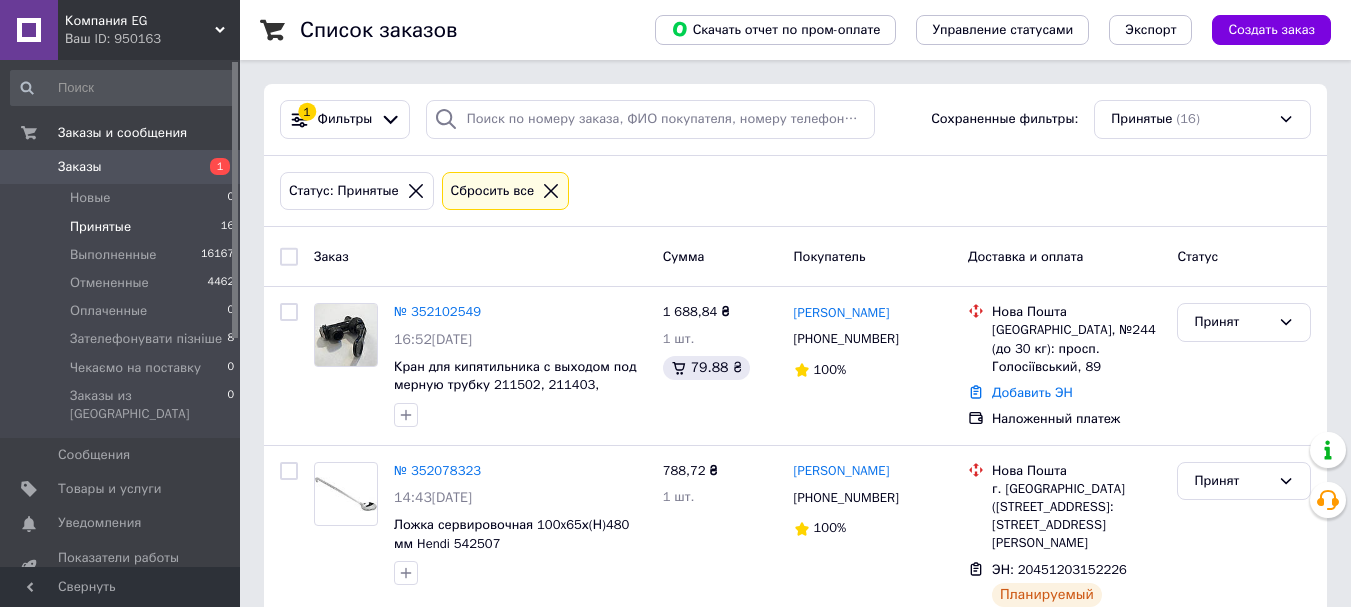 click on "Статус: Принятые Сбросить все" at bounding box center [795, 191] 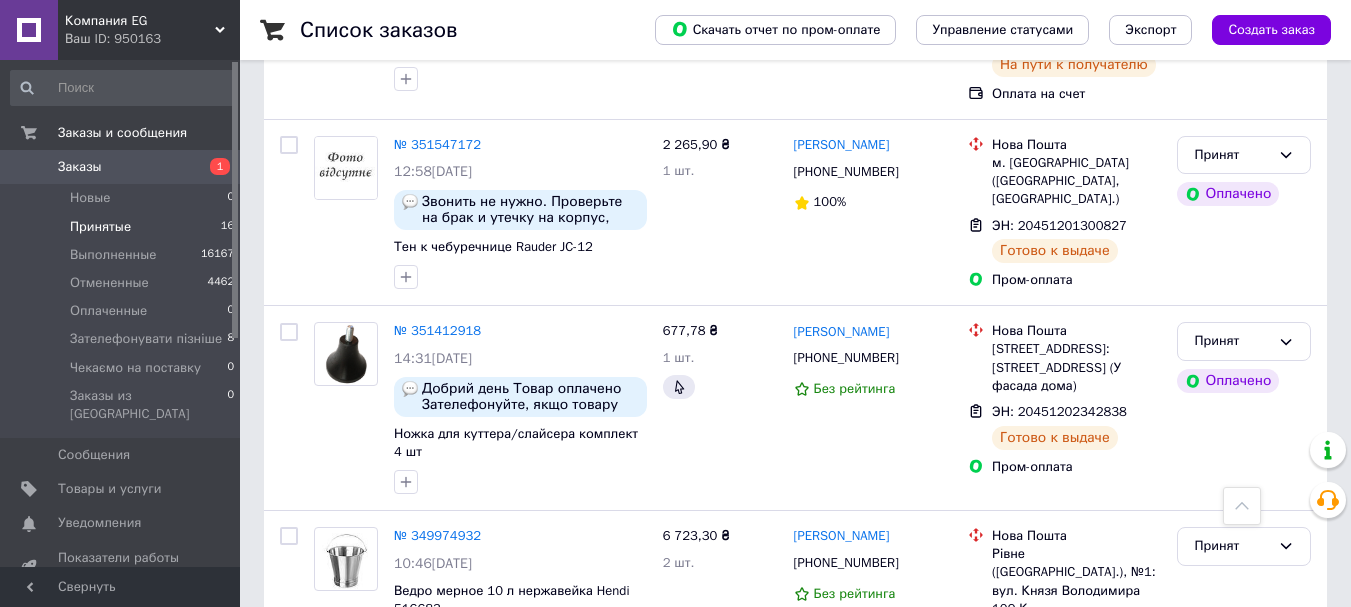 scroll, scrollTop: 2618, scrollLeft: 0, axis: vertical 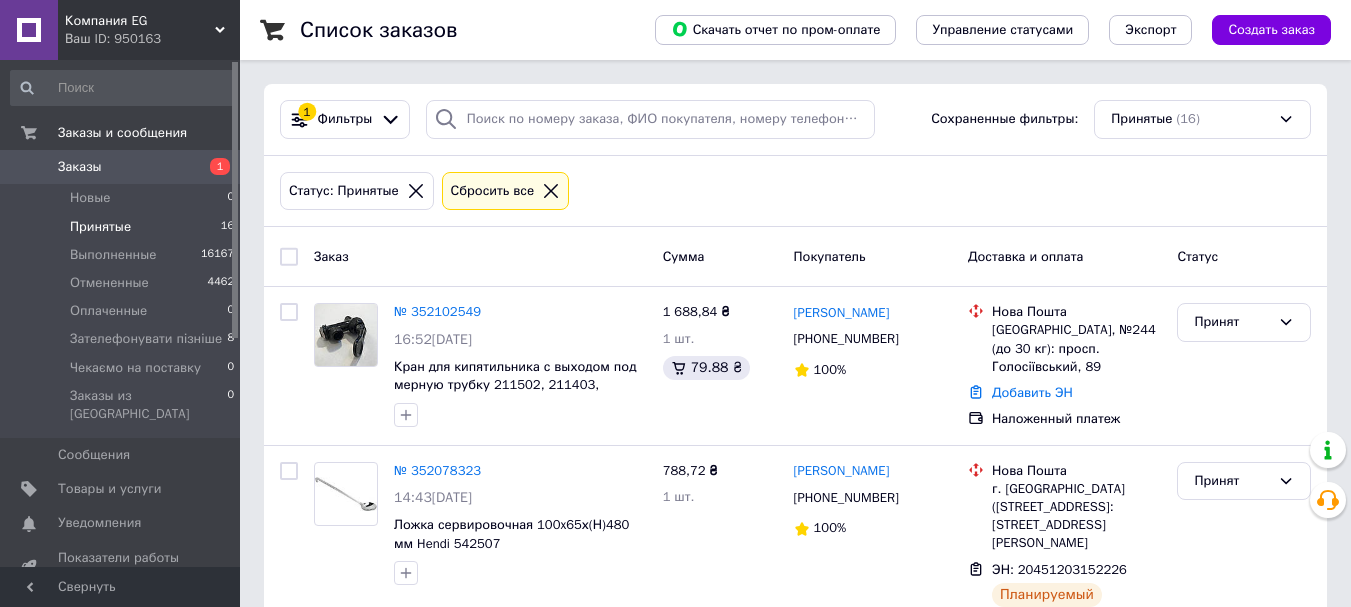 drag, startPoint x: 774, startPoint y: 193, endPoint x: 726, endPoint y: 193, distance: 48 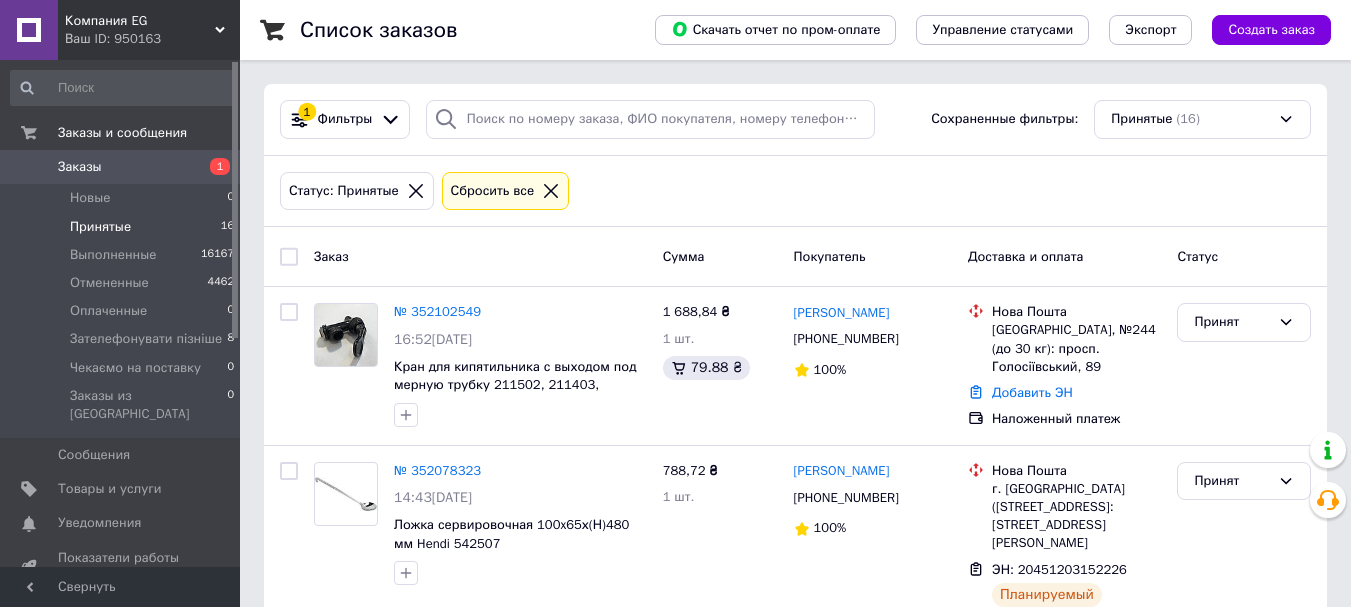 drag, startPoint x: 709, startPoint y: 195, endPoint x: 692, endPoint y: 193, distance: 17.117243 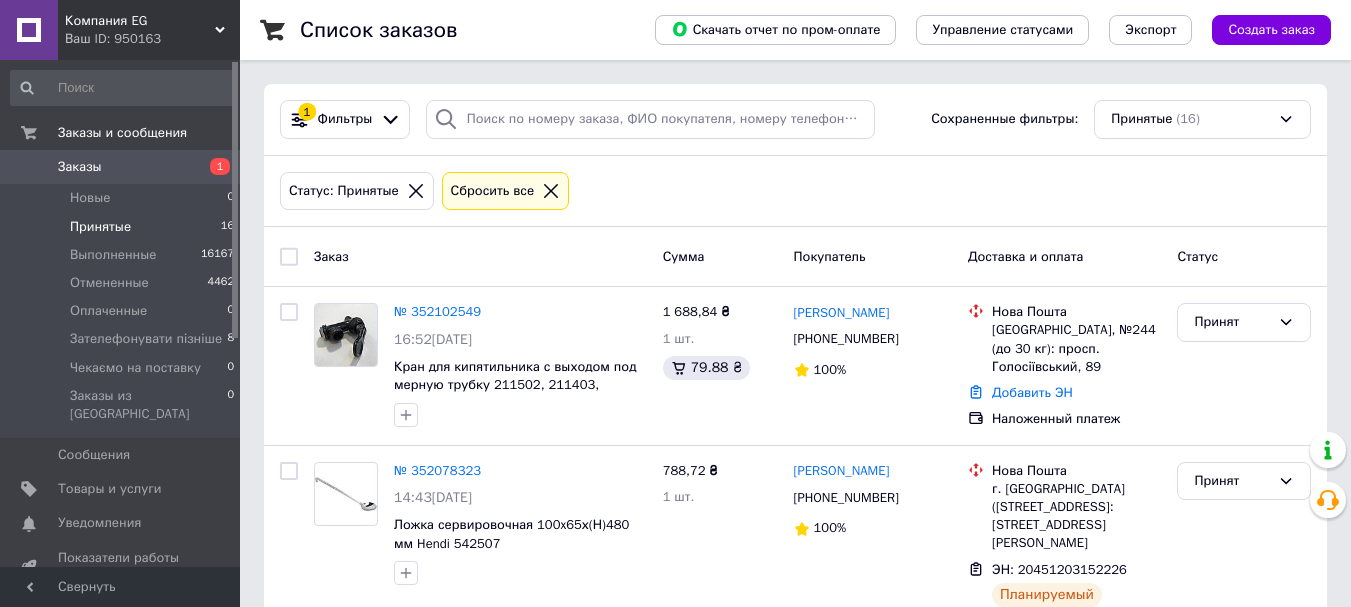 drag, startPoint x: 733, startPoint y: 193, endPoint x: 699, endPoint y: 193, distance: 34 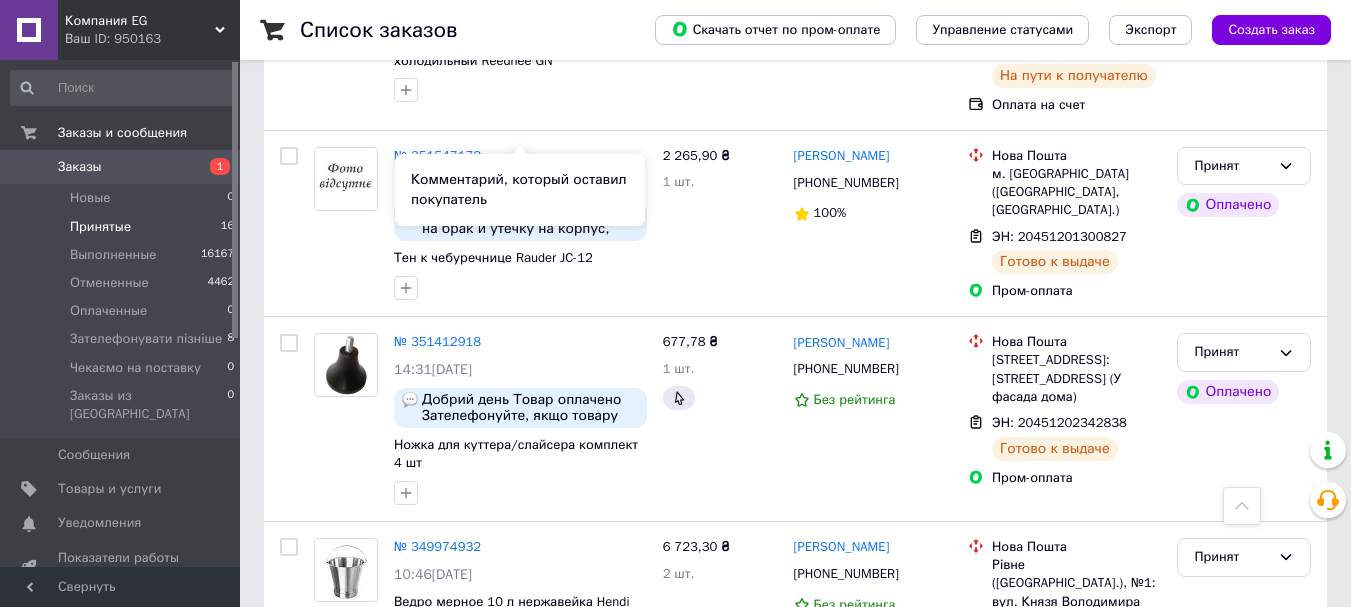 scroll, scrollTop: 2618, scrollLeft: 0, axis: vertical 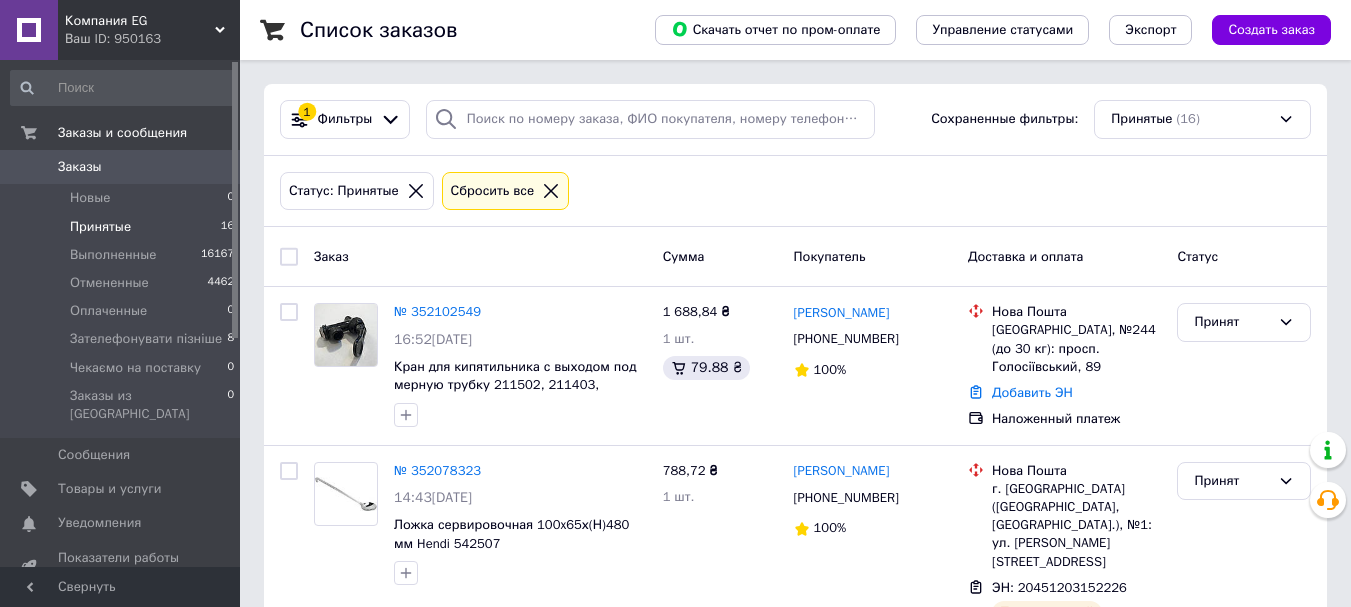 click on "Статус: Принятые Сбросить все" at bounding box center (795, 191) 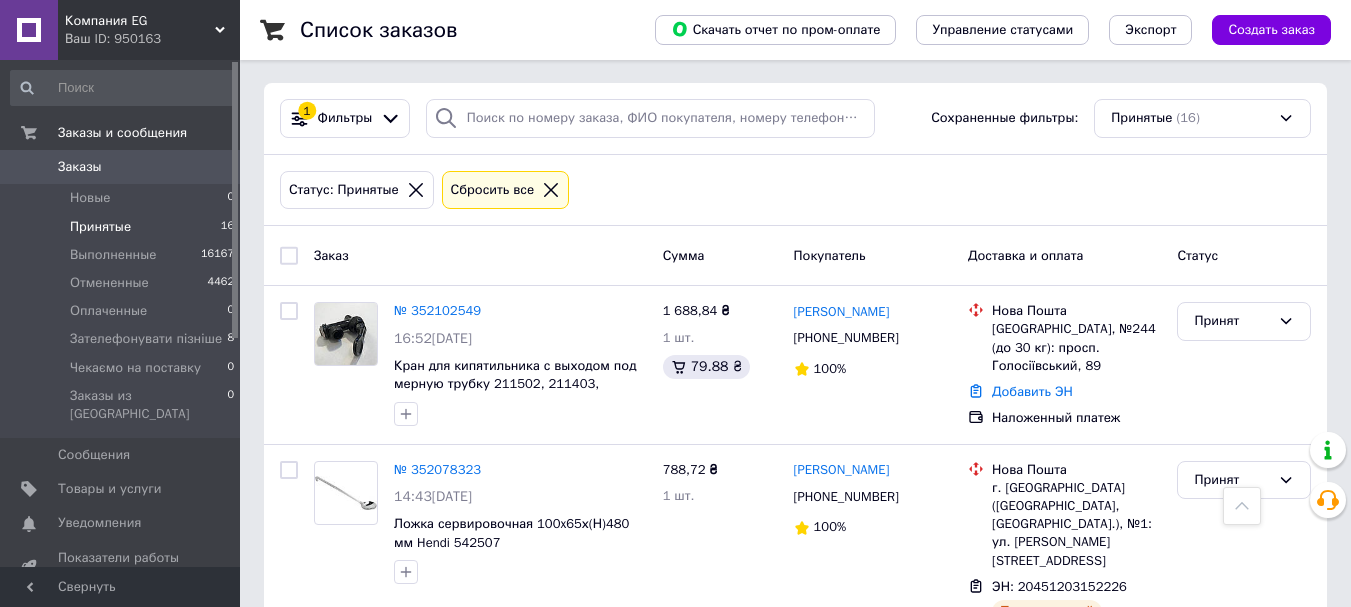 scroll, scrollTop: 0, scrollLeft: 0, axis: both 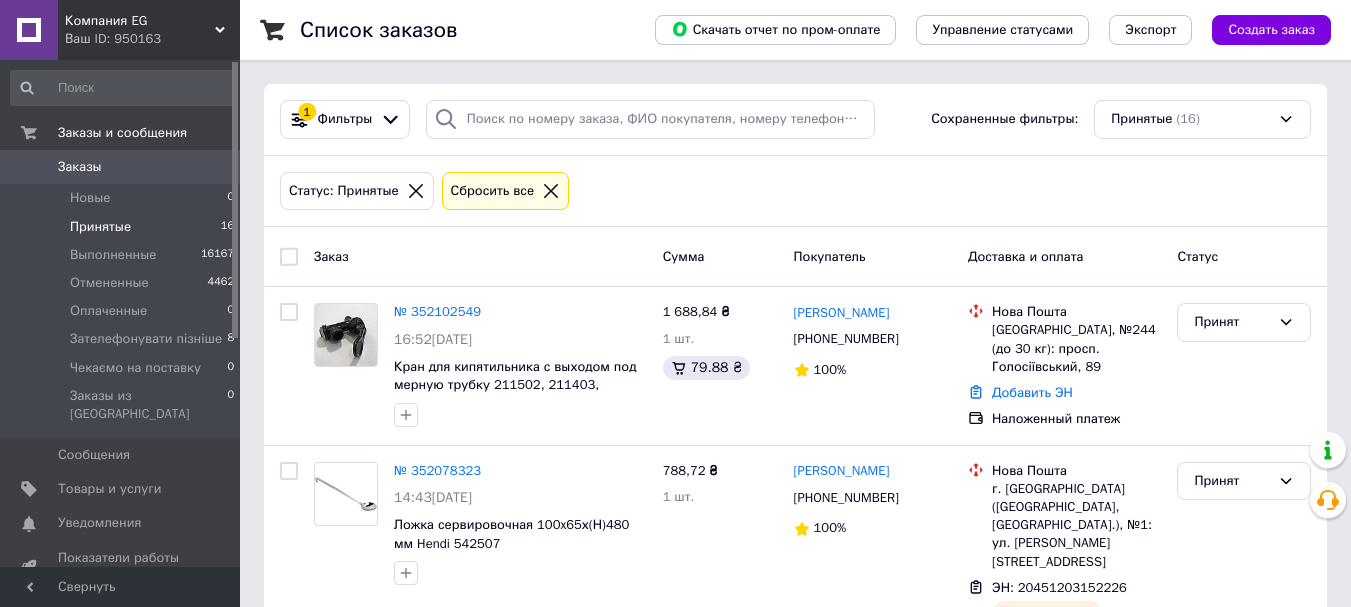drag, startPoint x: 817, startPoint y: 194, endPoint x: 779, endPoint y: 190, distance: 38.209946 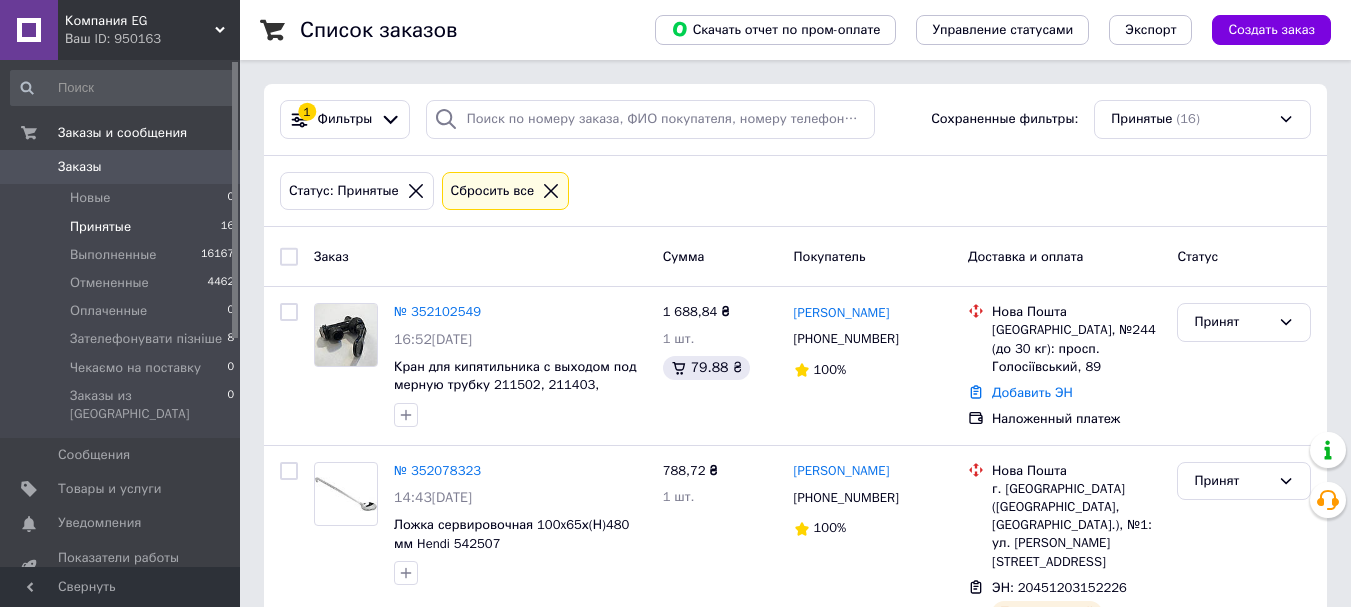 drag, startPoint x: 778, startPoint y: 196, endPoint x: 727, endPoint y: 178, distance: 54.08327 